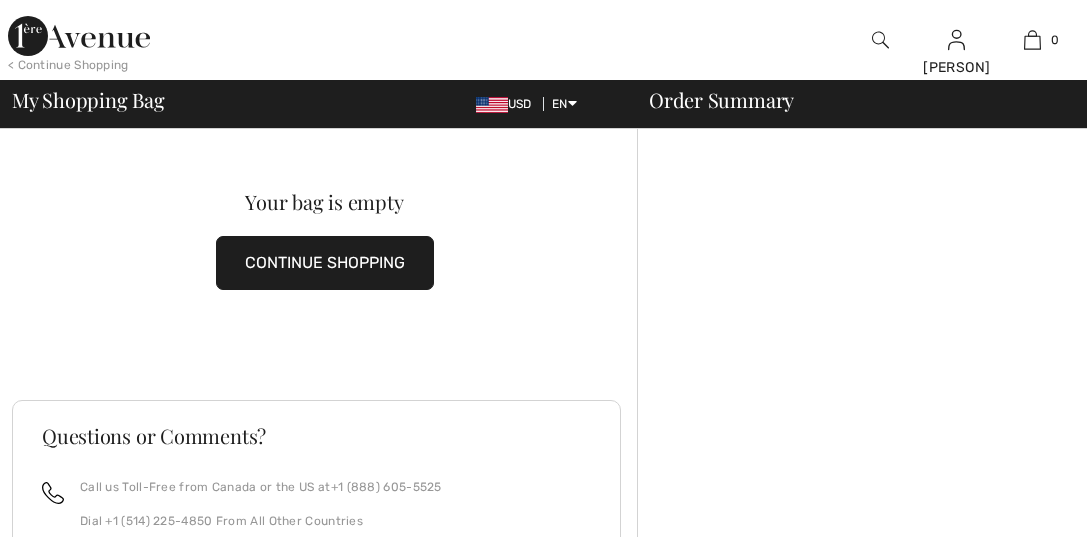 scroll, scrollTop: 0, scrollLeft: 0, axis: both 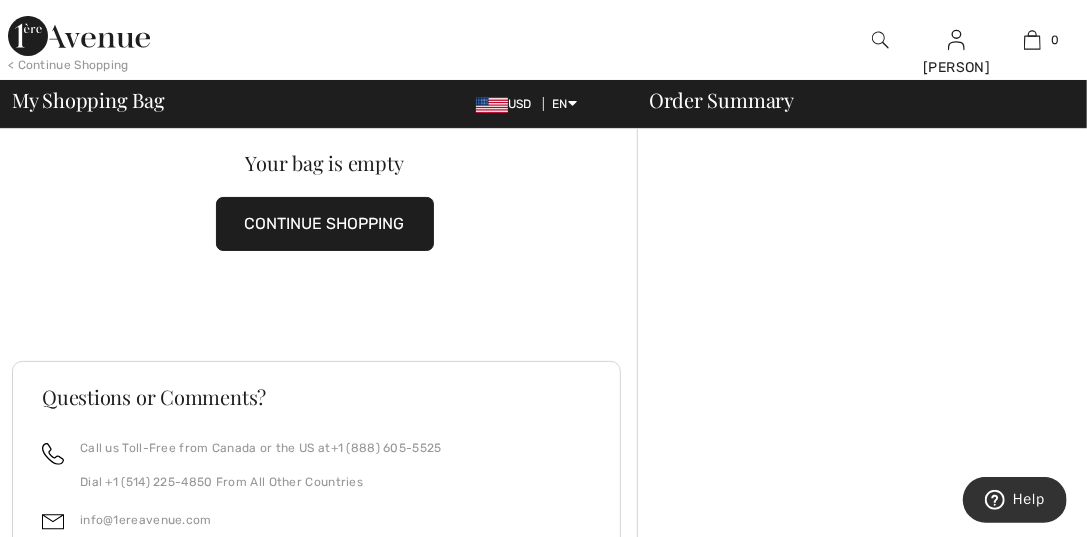 click on "CONTINUE SHOPPING" at bounding box center [325, 224] 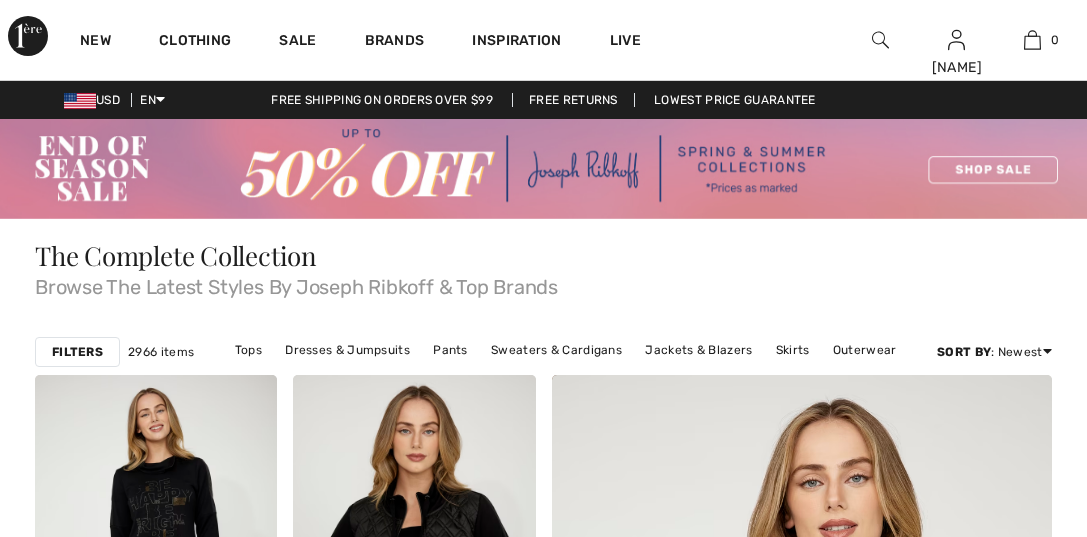 scroll, scrollTop: 0, scrollLeft: 0, axis: both 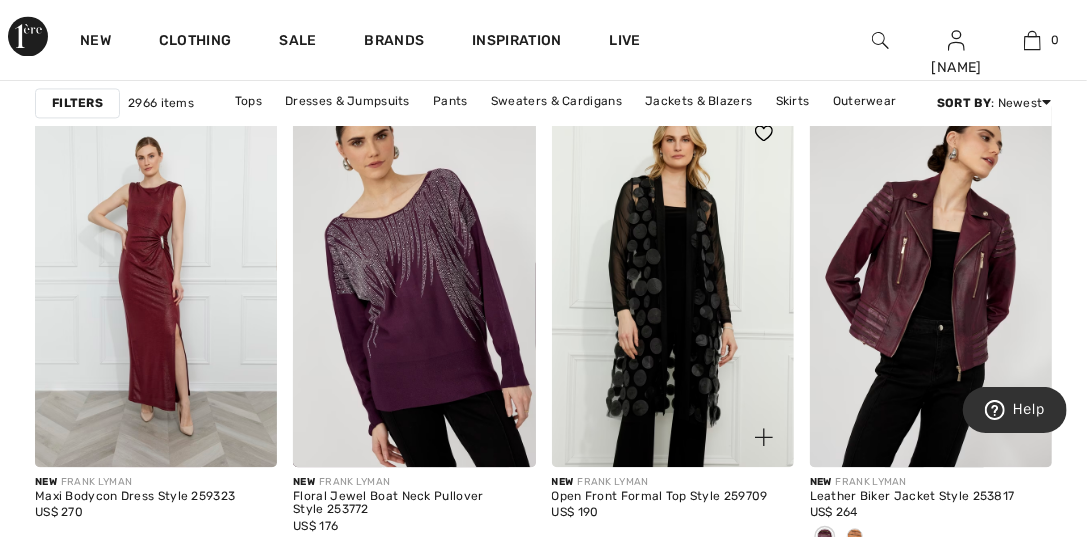 click at bounding box center [673, 284] 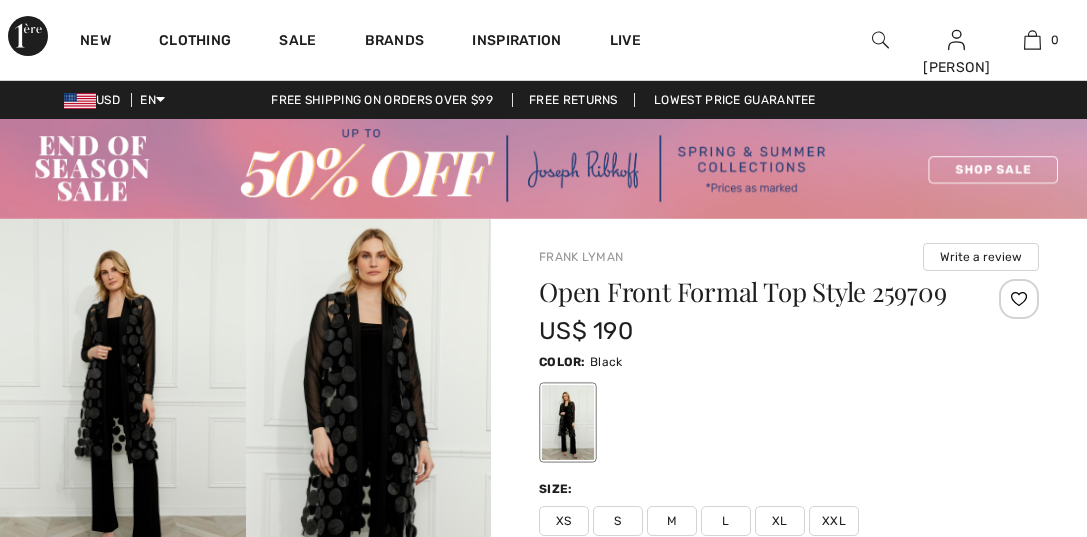 scroll, scrollTop: 296, scrollLeft: 0, axis: vertical 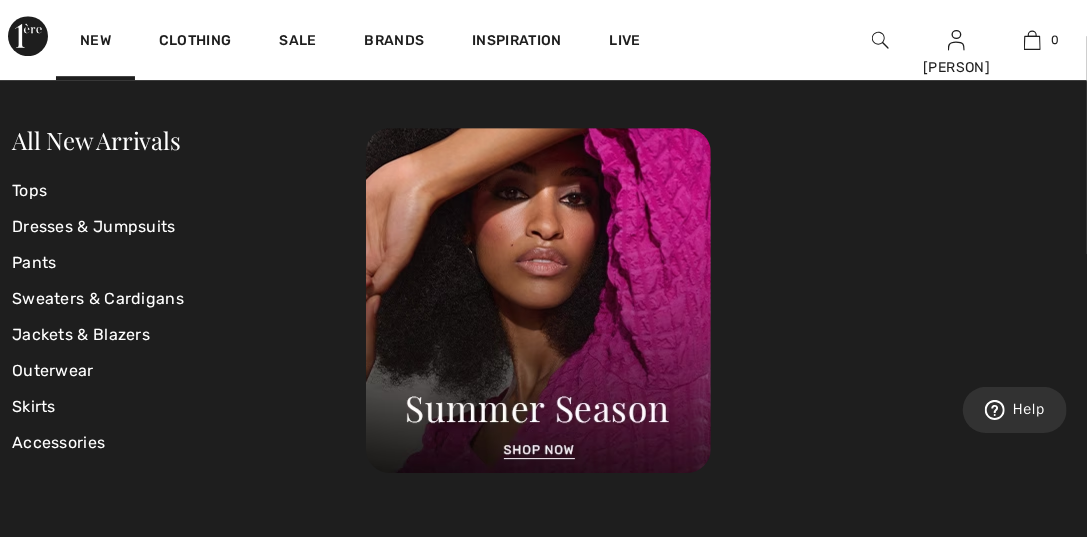 click on "New" at bounding box center (95, 40) 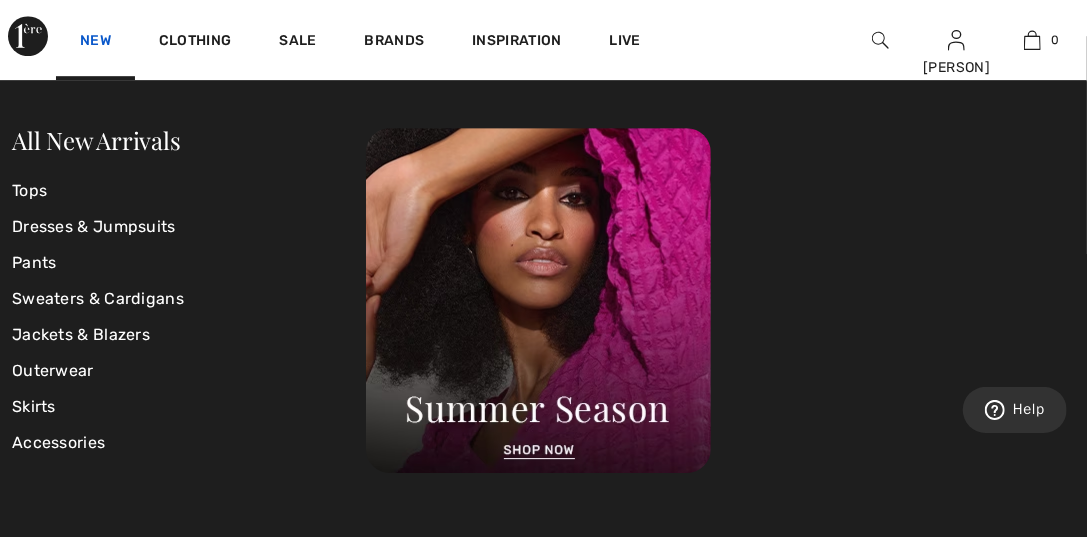 click on "New" at bounding box center (95, 42) 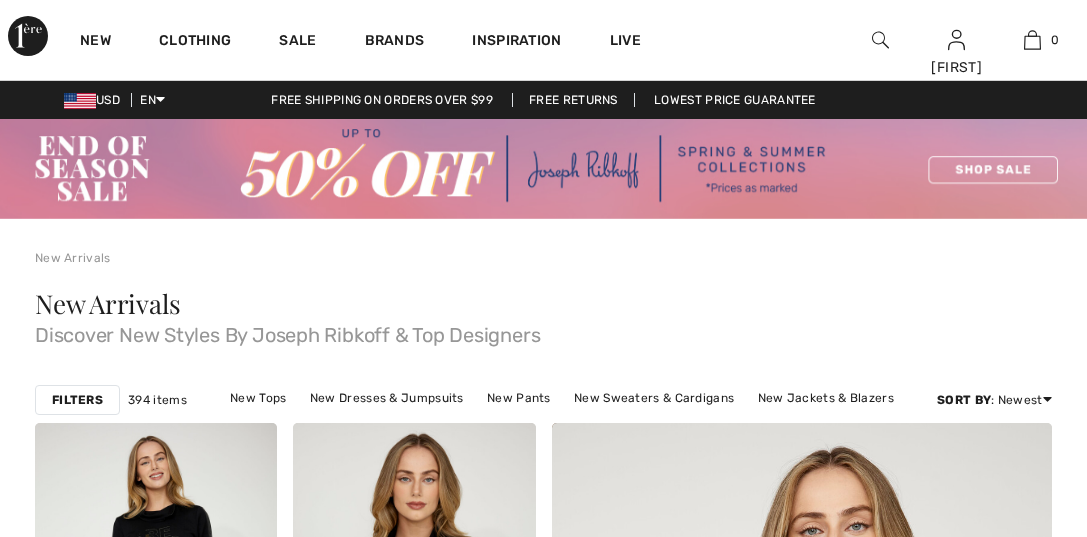 scroll, scrollTop: 0, scrollLeft: 0, axis: both 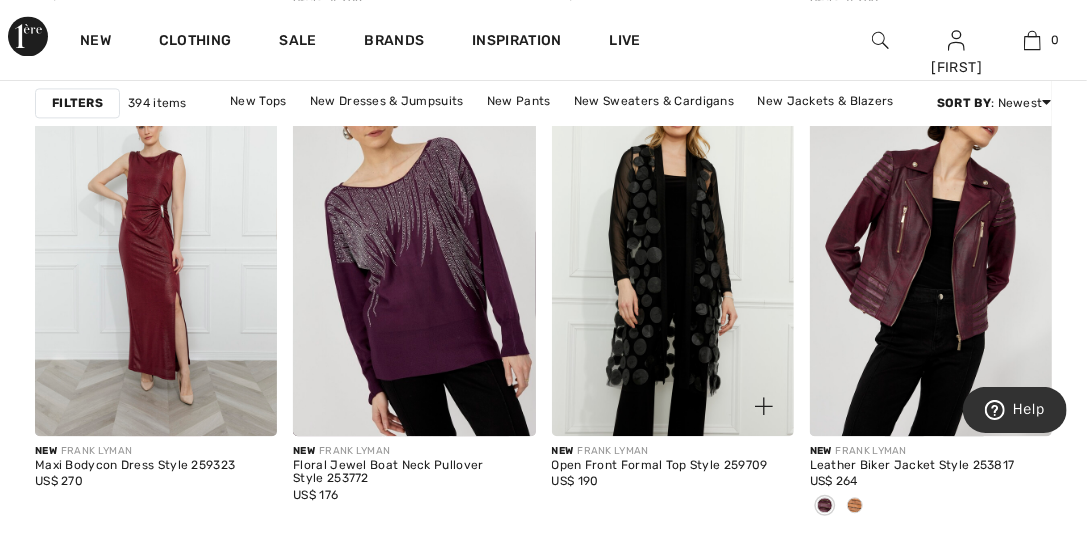 click at bounding box center (673, 253) 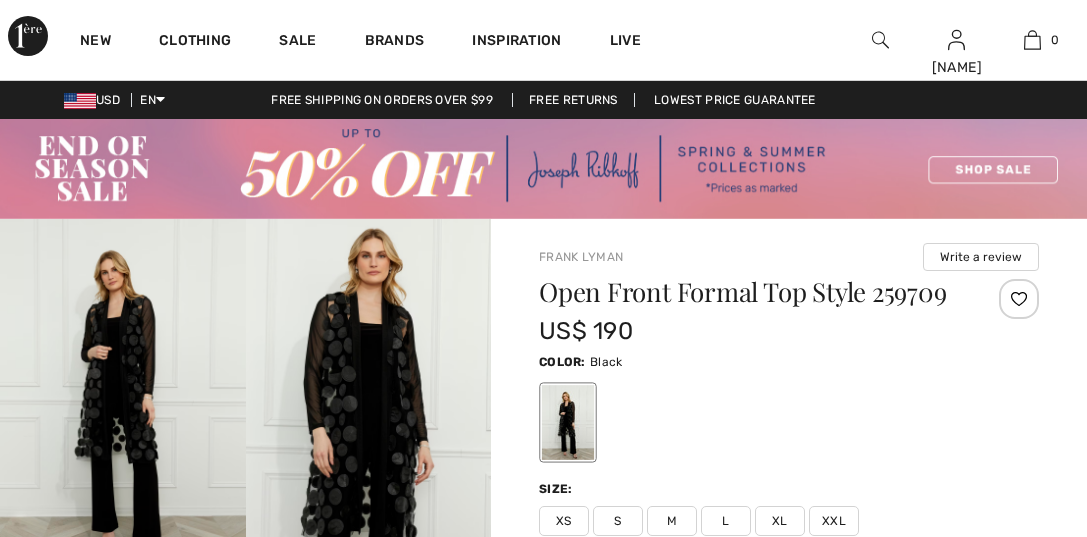 scroll, scrollTop: 0, scrollLeft: 0, axis: both 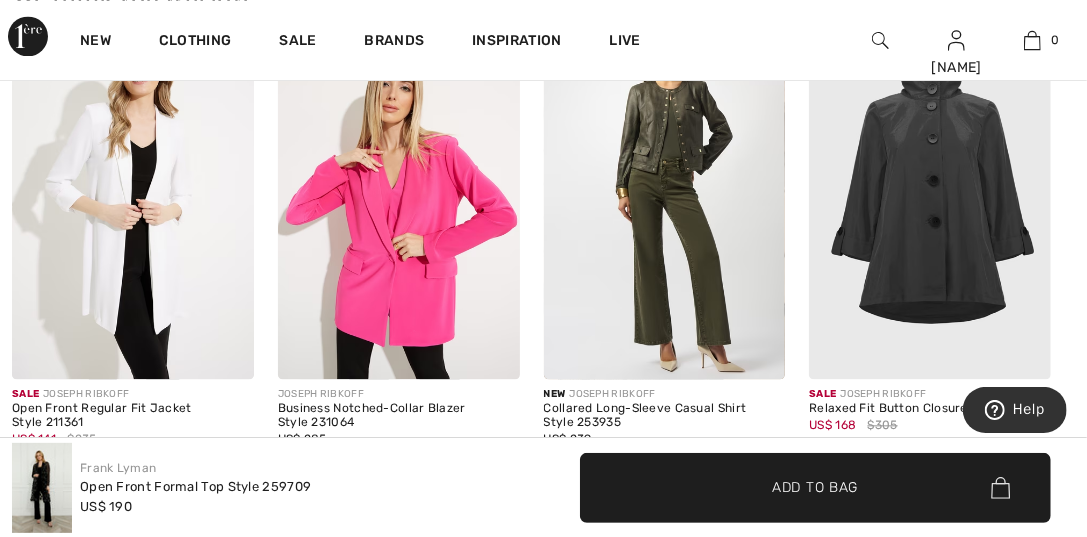 click at bounding box center [399, 197] 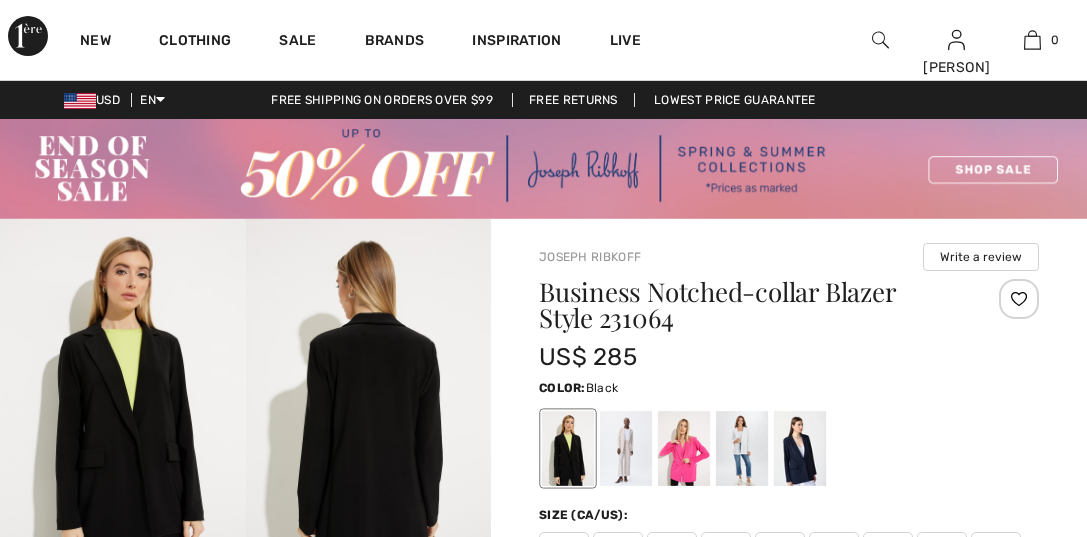 scroll, scrollTop: 0, scrollLeft: 0, axis: both 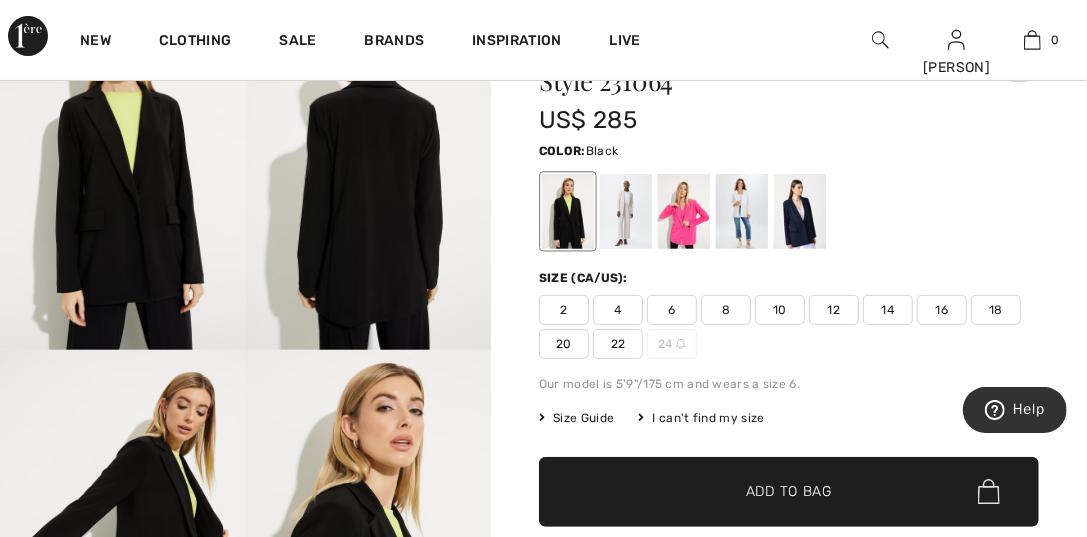 click at bounding box center [369, 166] 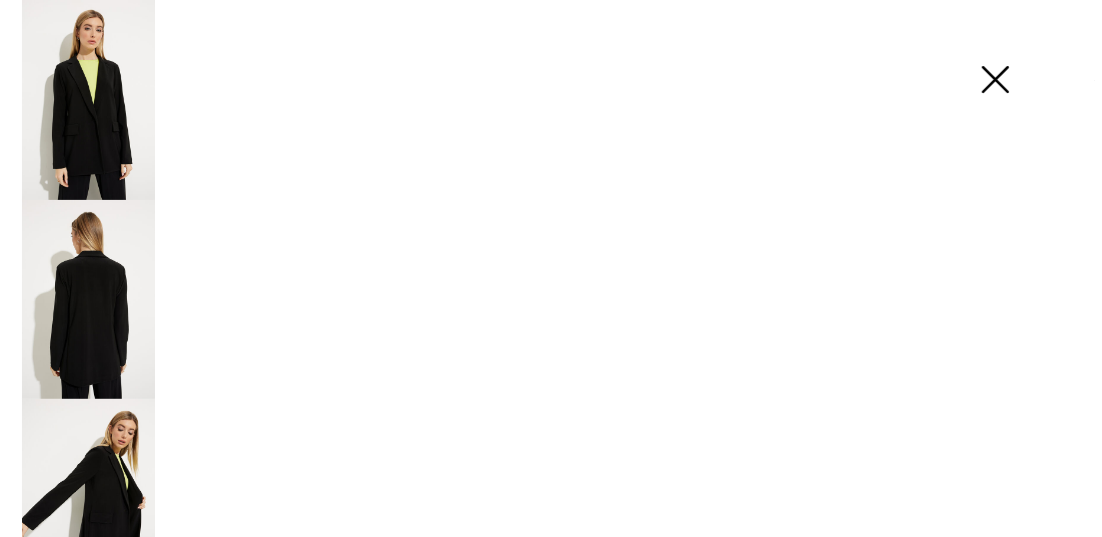 scroll, scrollTop: 238, scrollLeft: 0, axis: vertical 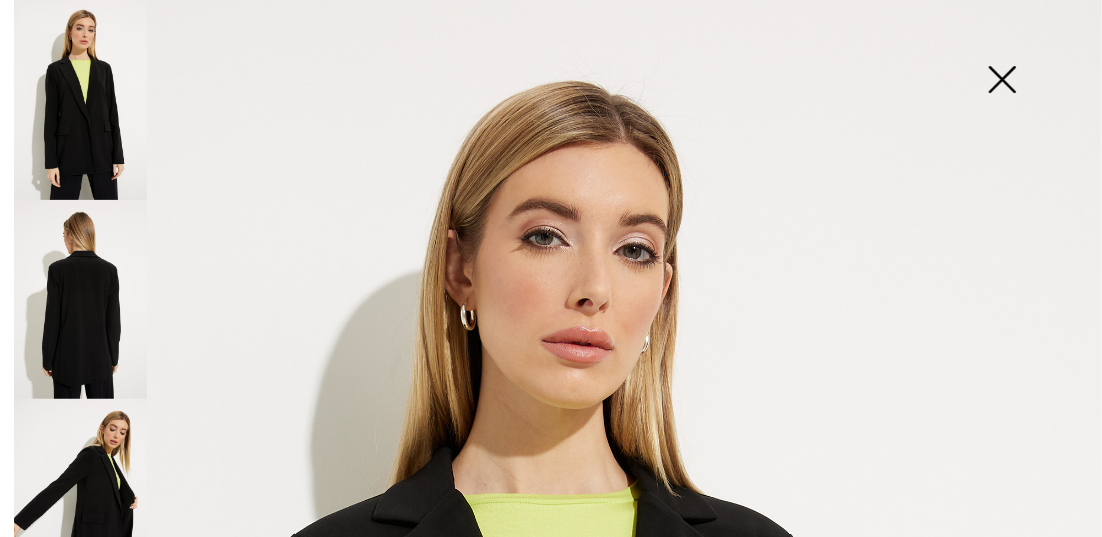 click at bounding box center (1002, 81) 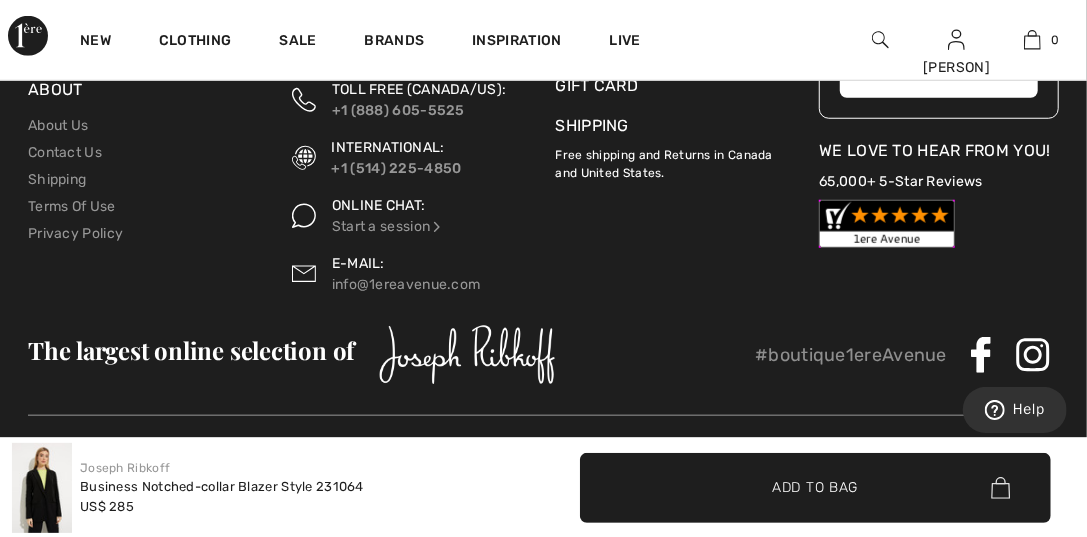 scroll, scrollTop: 4280, scrollLeft: 0, axis: vertical 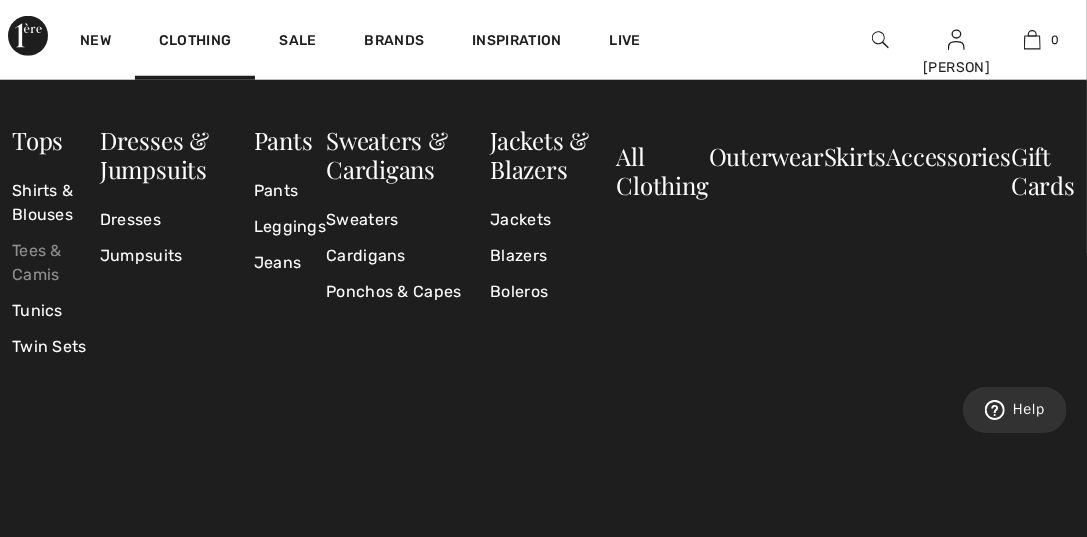click on "Tees & Camis" at bounding box center [56, 263] 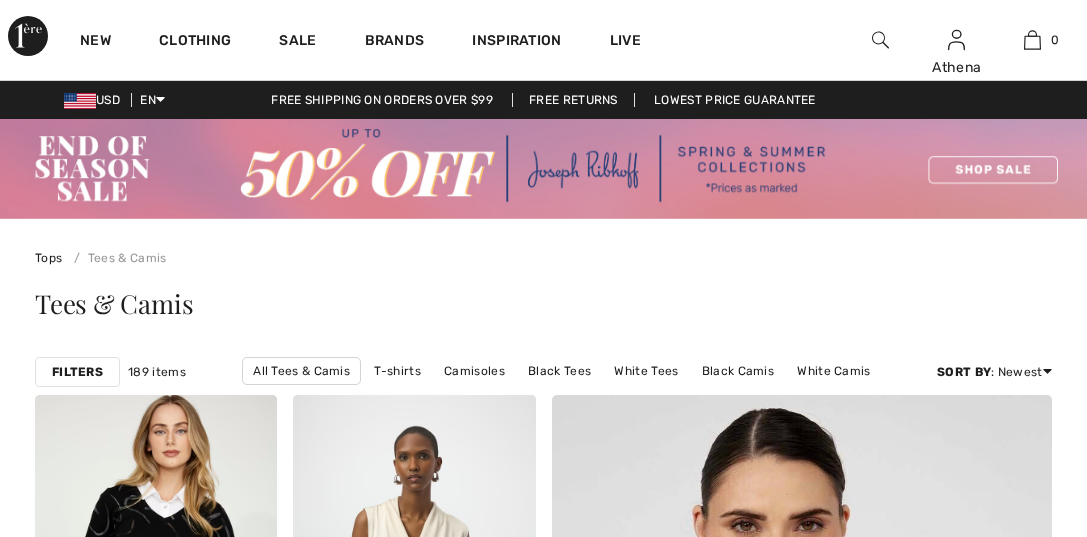 scroll, scrollTop: 0, scrollLeft: 0, axis: both 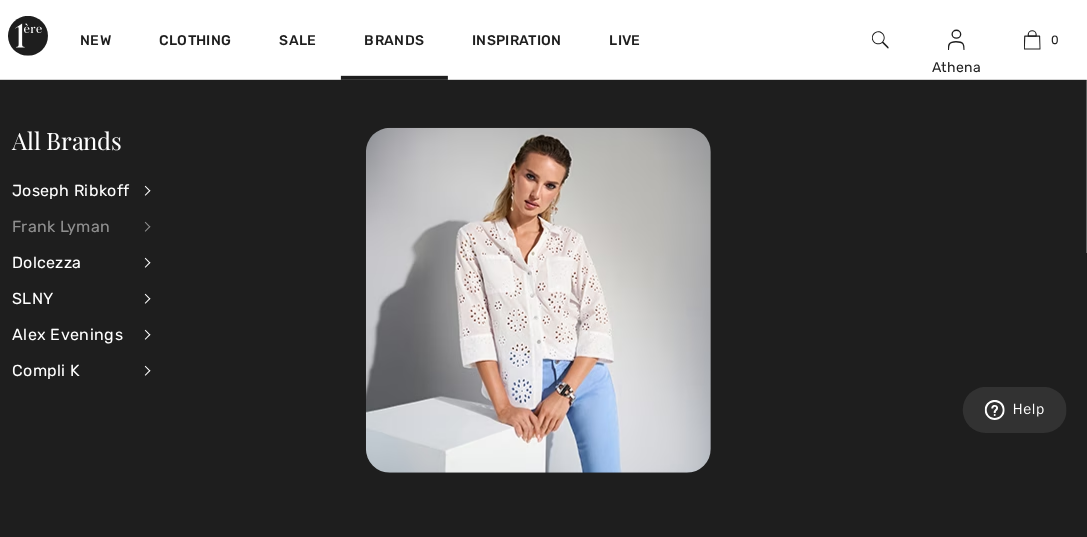 click on "Frank Lyman" at bounding box center [70, 227] 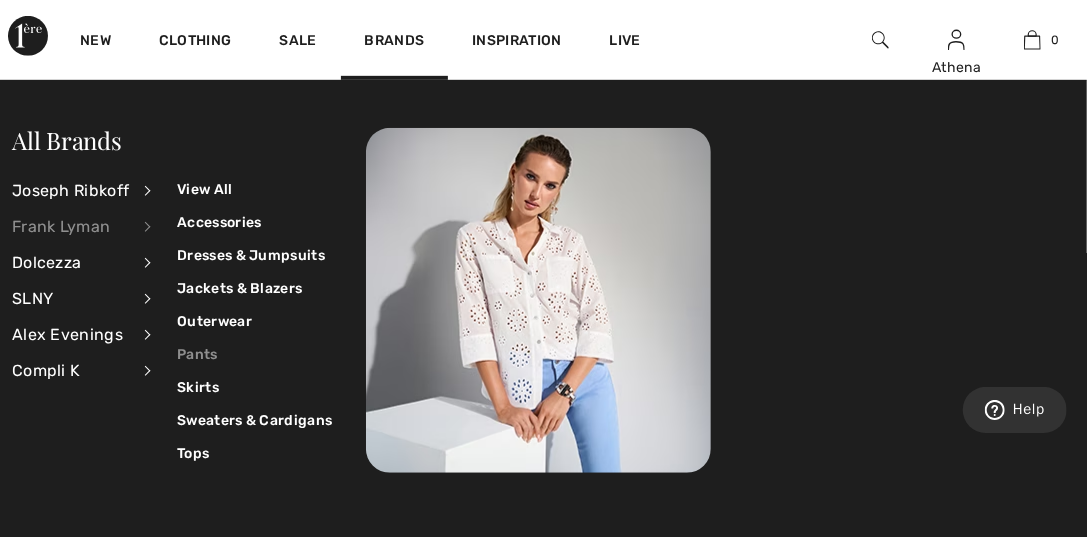 click on "Pants" at bounding box center [254, 354] 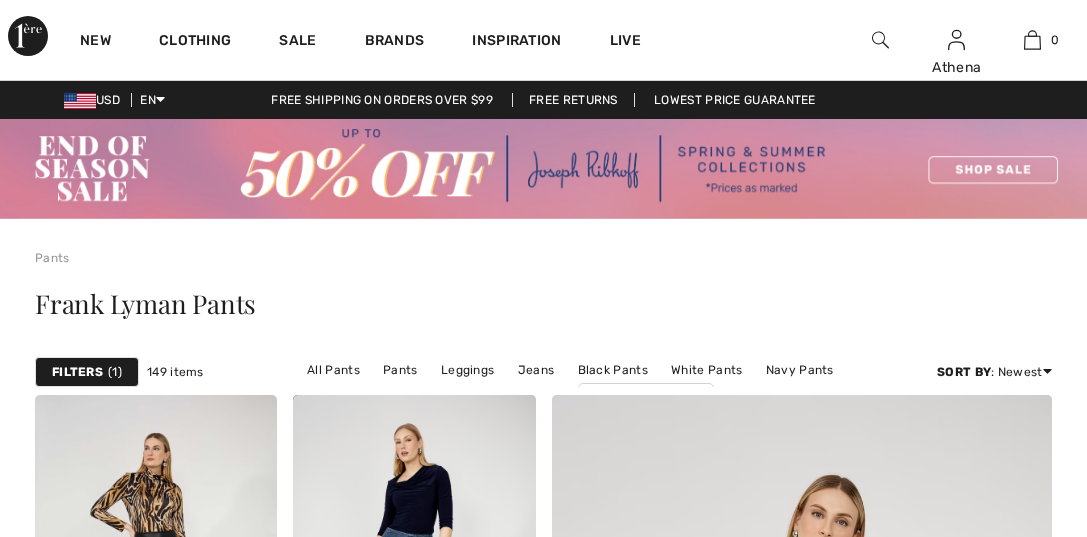 scroll, scrollTop: 0, scrollLeft: 0, axis: both 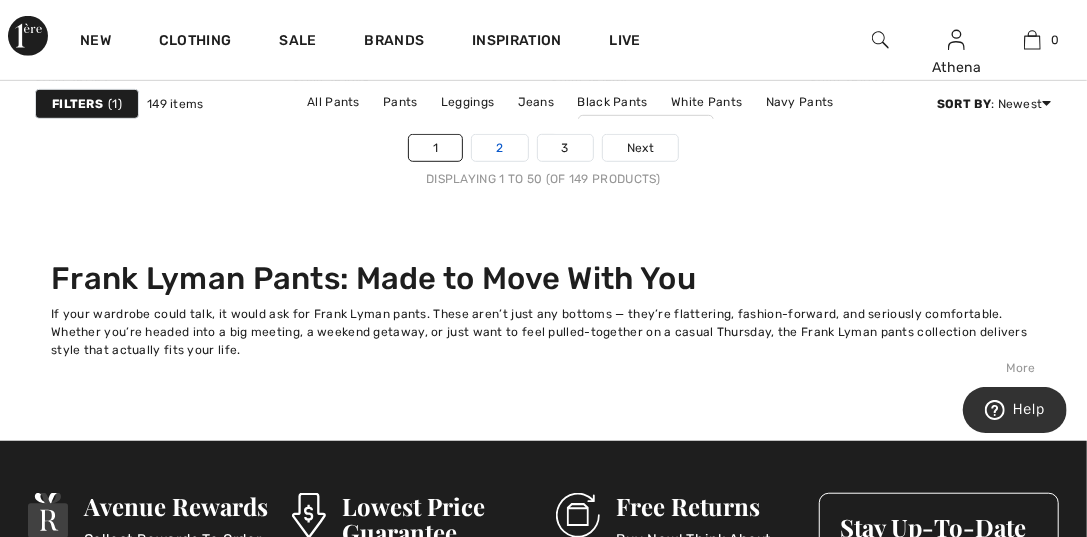 click on "2" at bounding box center (499, 148) 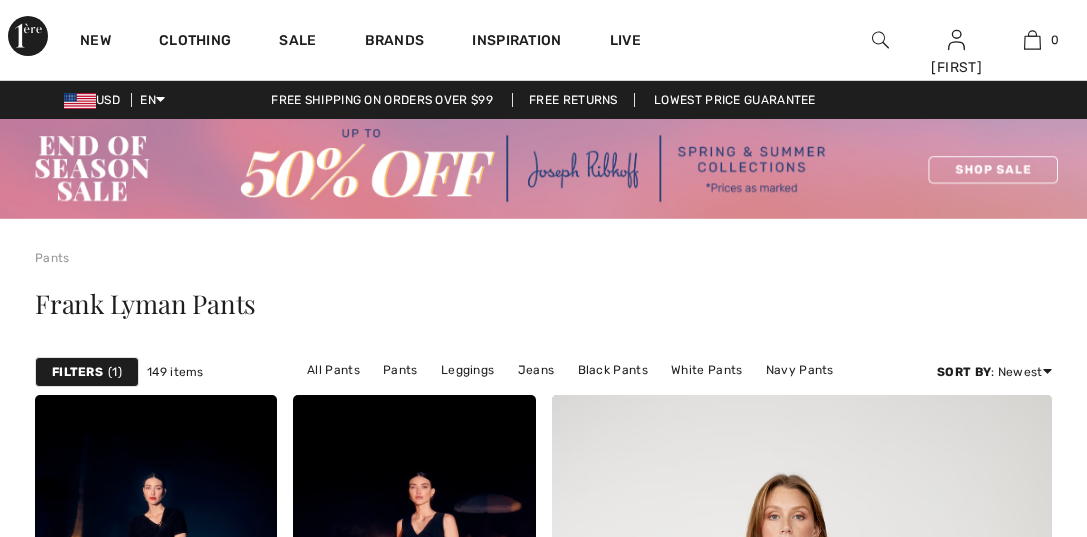 scroll, scrollTop: 0, scrollLeft: 0, axis: both 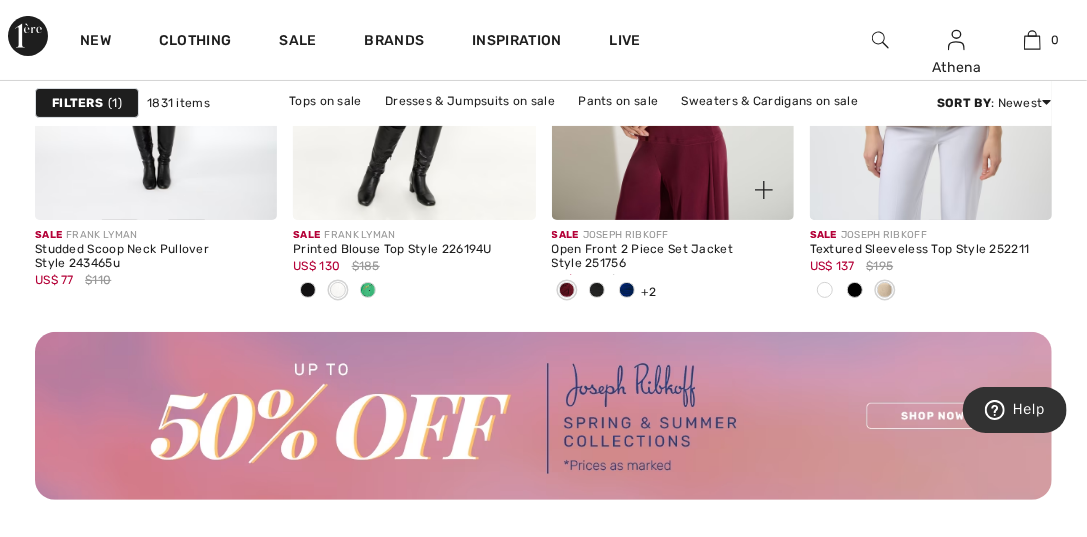 click at bounding box center [673, 38] 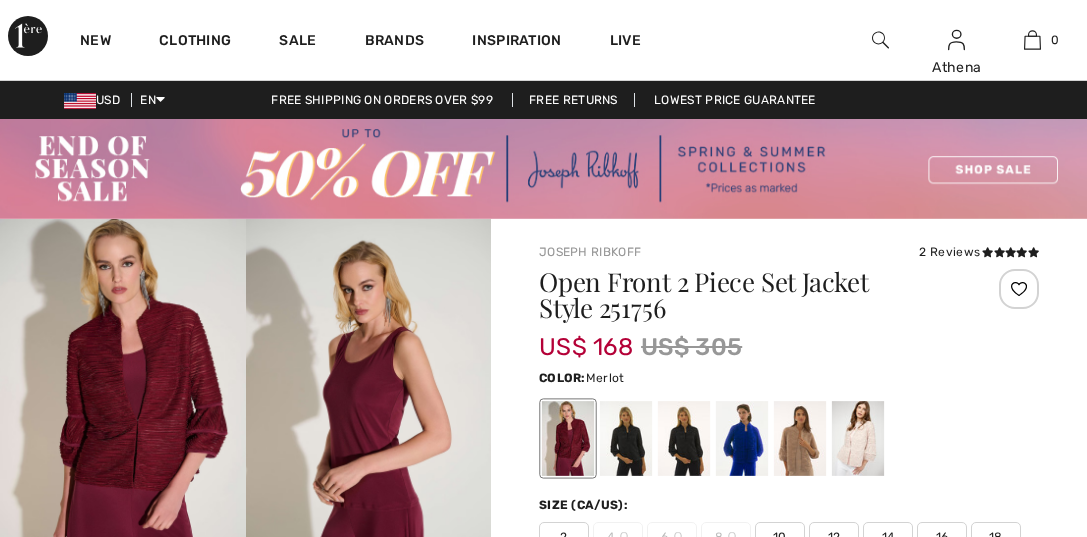 scroll, scrollTop: 39, scrollLeft: 0, axis: vertical 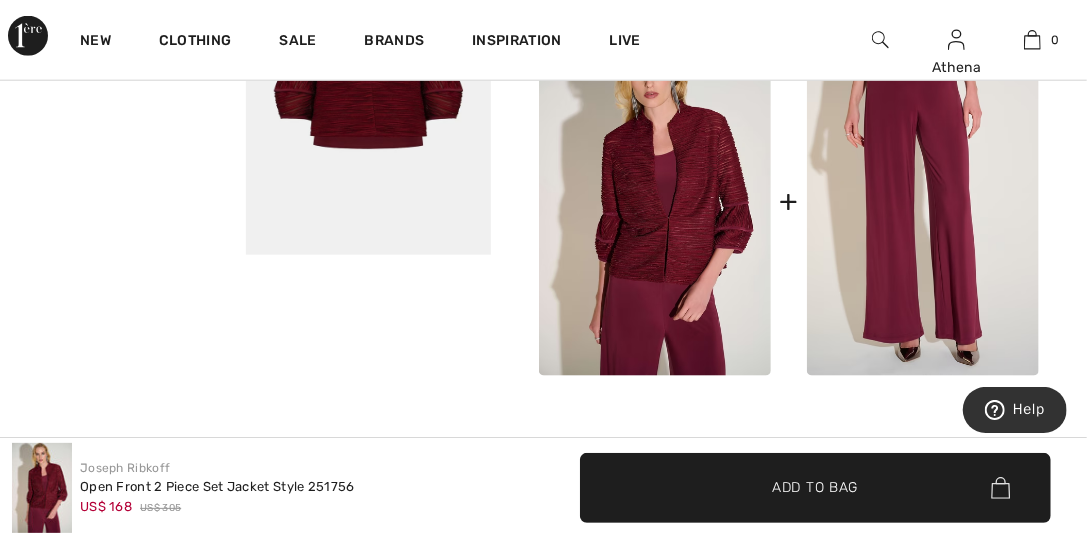 click at bounding box center [923, 202] 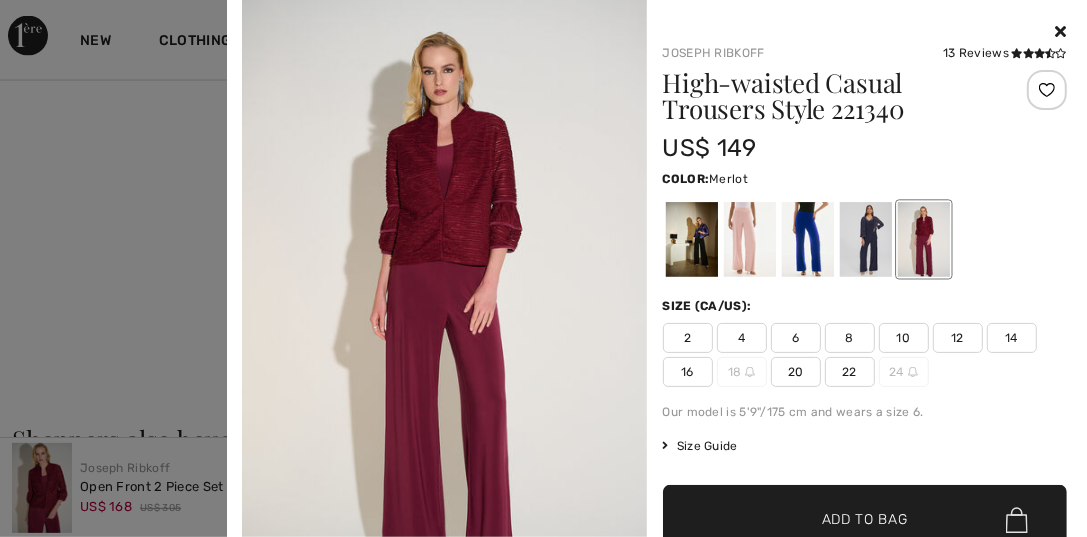 scroll, scrollTop: 1661, scrollLeft: 0, axis: vertical 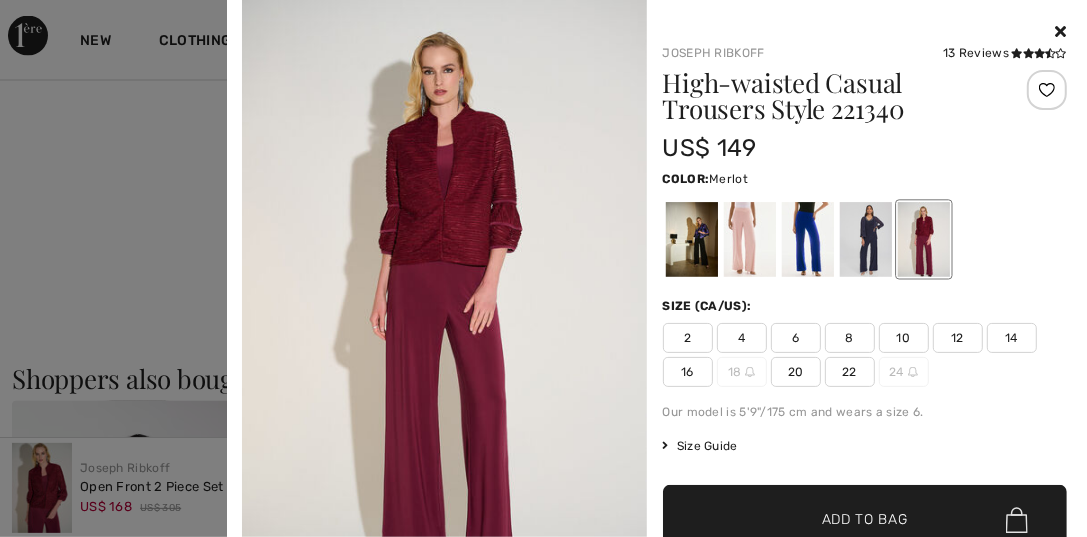 click at bounding box center (923, 239) 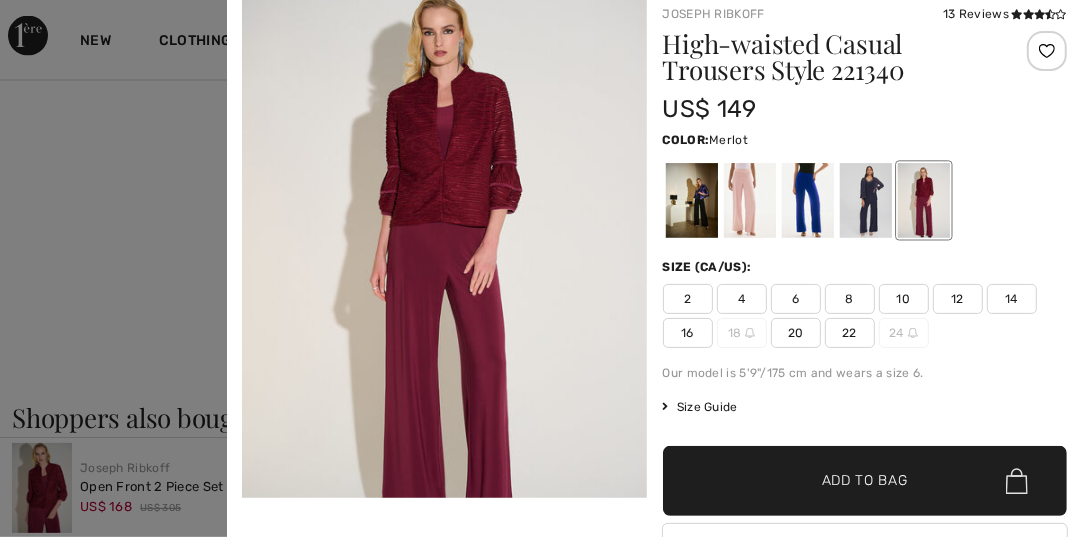scroll, scrollTop: 0, scrollLeft: 0, axis: both 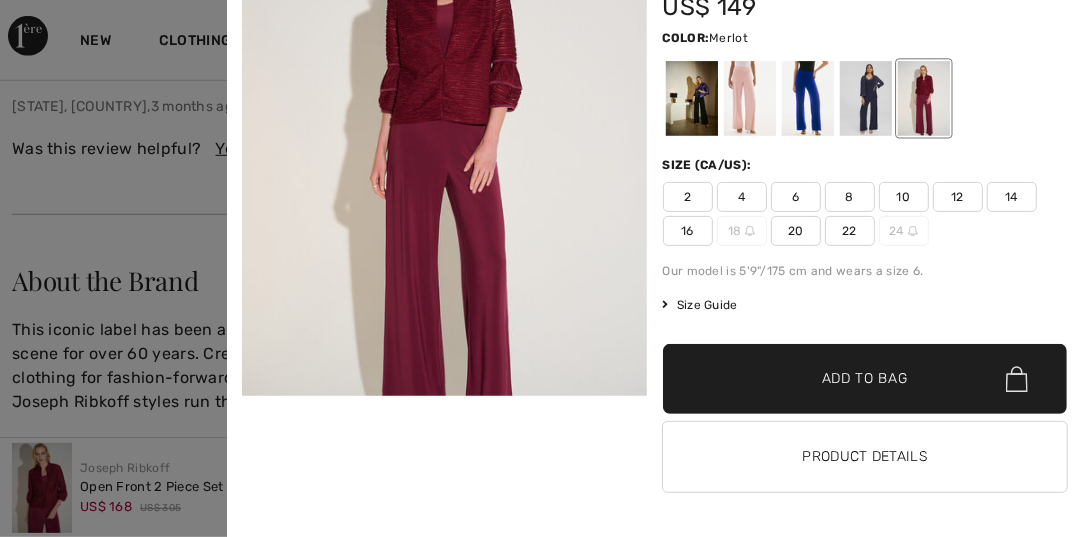 click at bounding box center (543, 268) 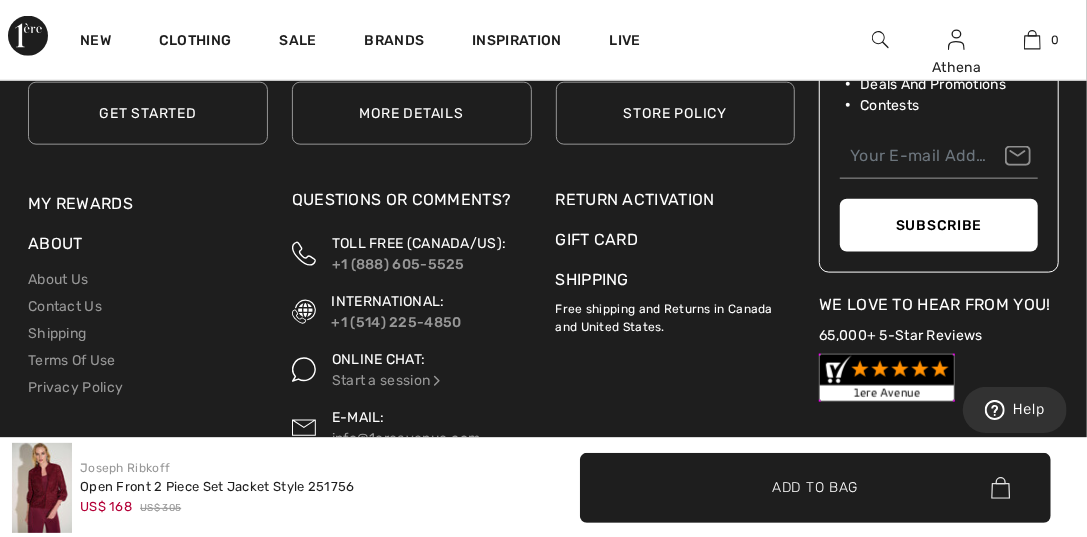 scroll, scrollTop: 4747, scrollLeft: 0, axis: vertical 